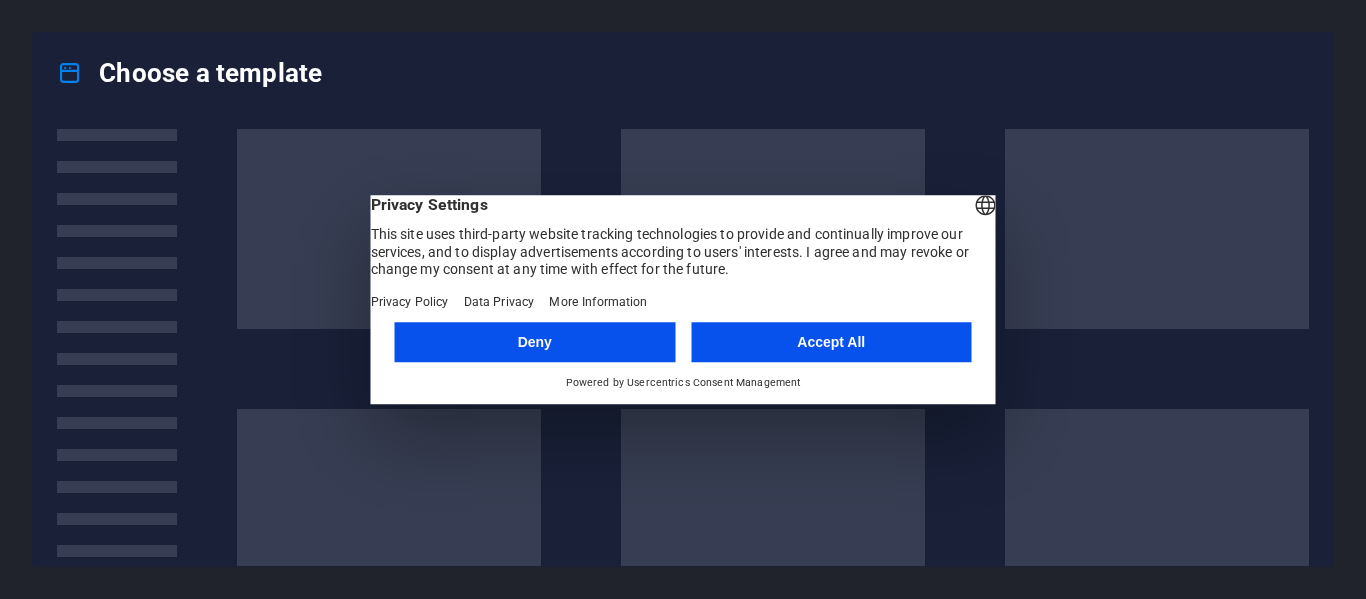 scroll, scrollTop: 0, scrollLeft: 0, axis: both 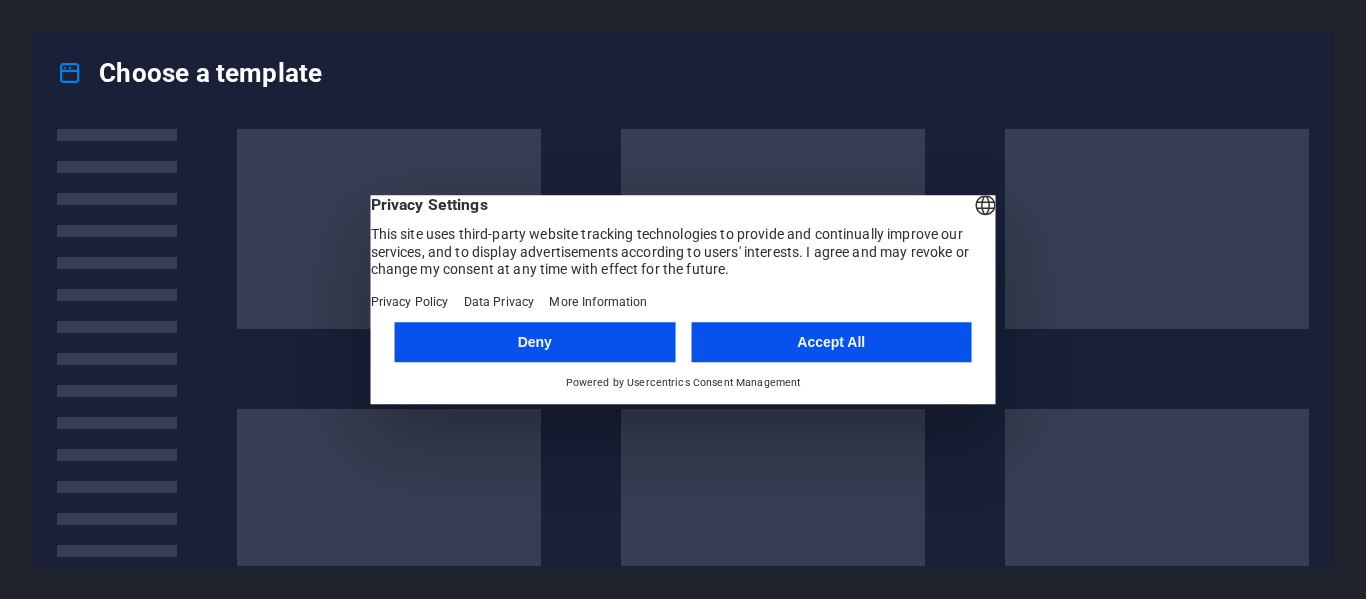 click on "Accept All" at bounding box center (831, 342) 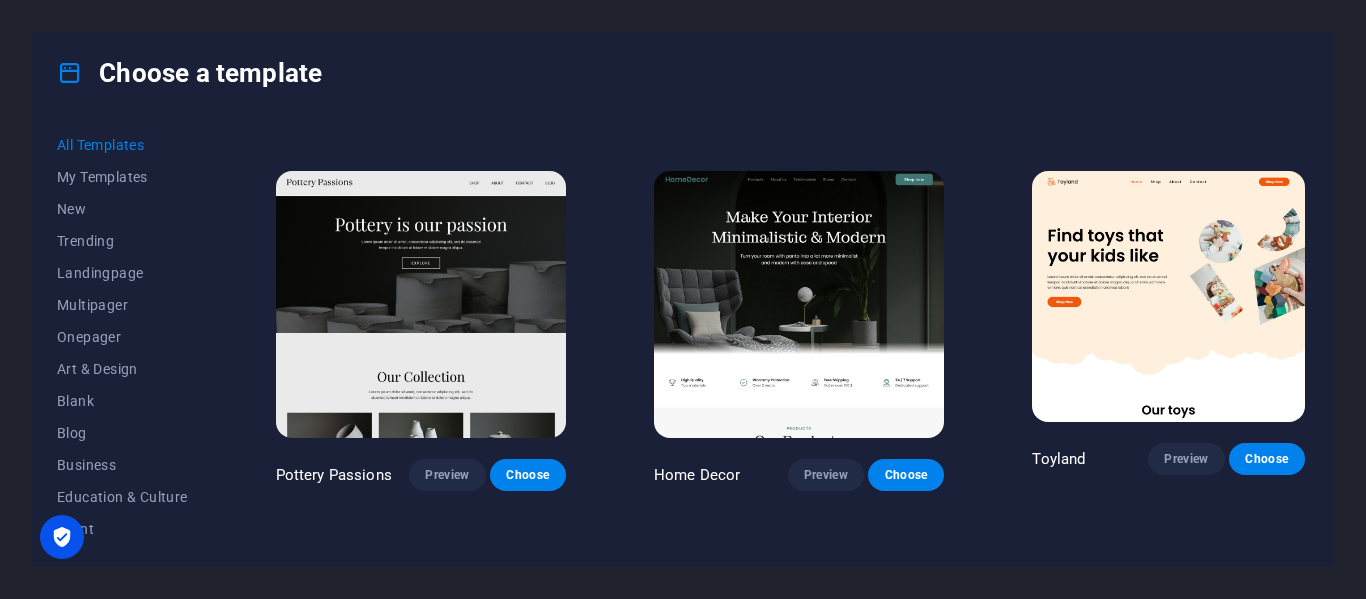 scroll, scrollTop: 400, scrollLeft: 0, axis: vertical 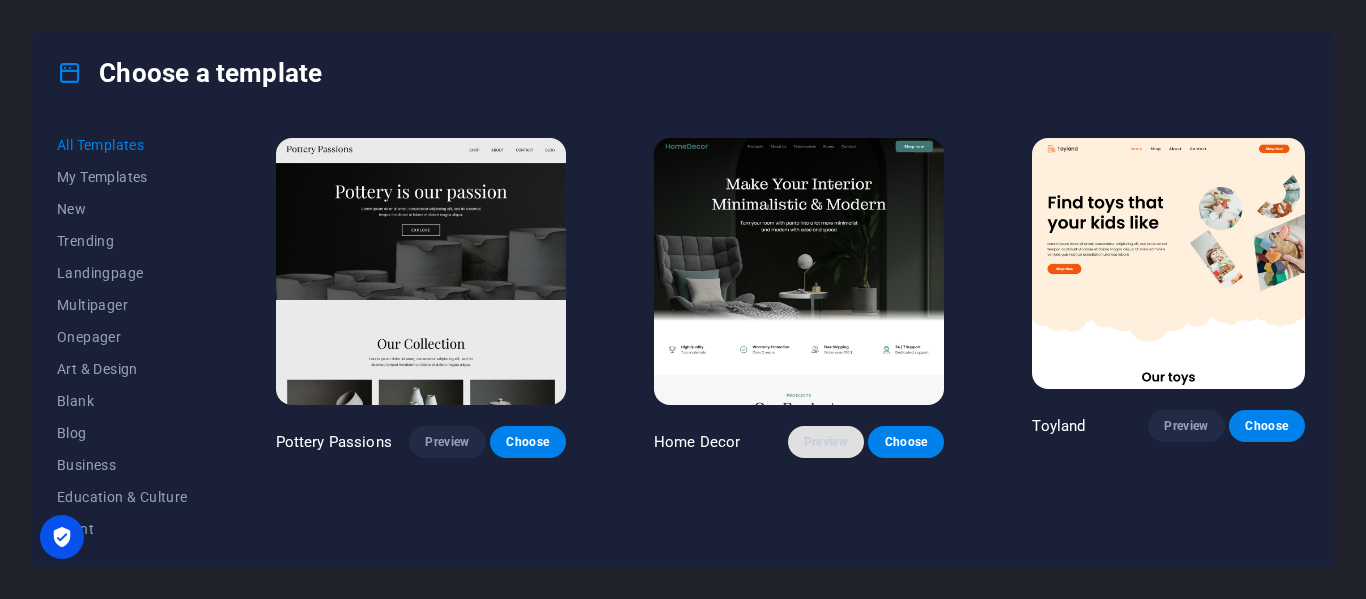 click on "Preview" at bounding box center (826, 442) 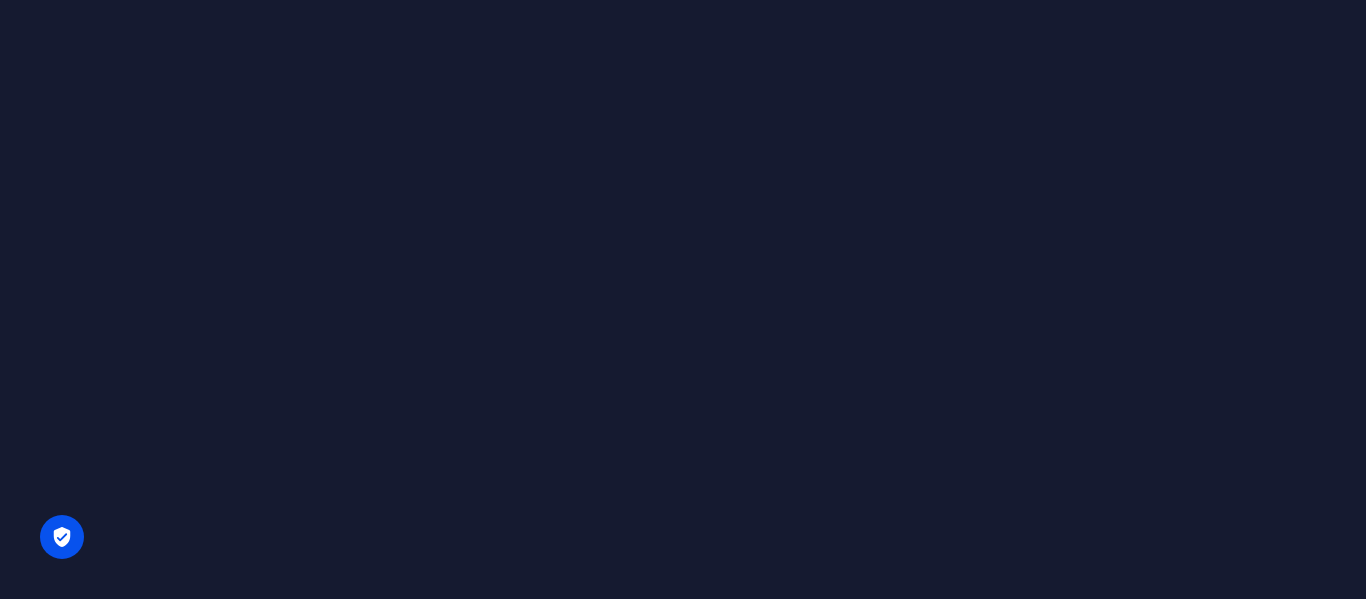 scroll, scrollTop: 0, scrollLeft: 0, axis: both 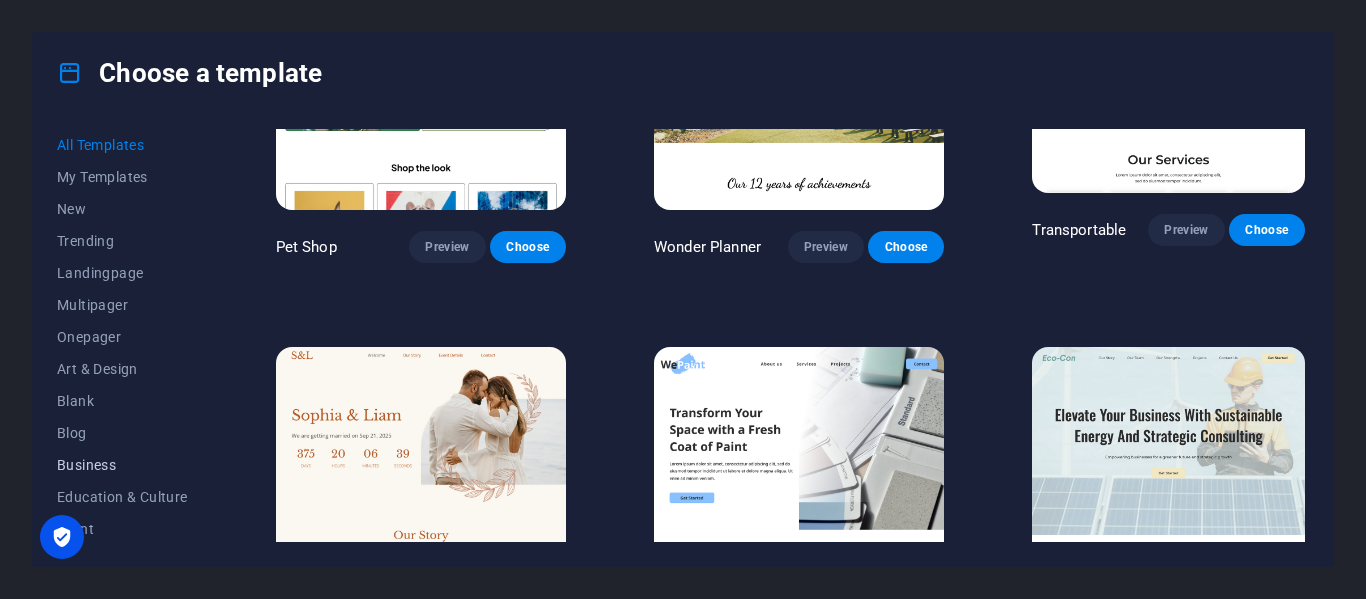 click on "Business" at bounding box center (122, 465) 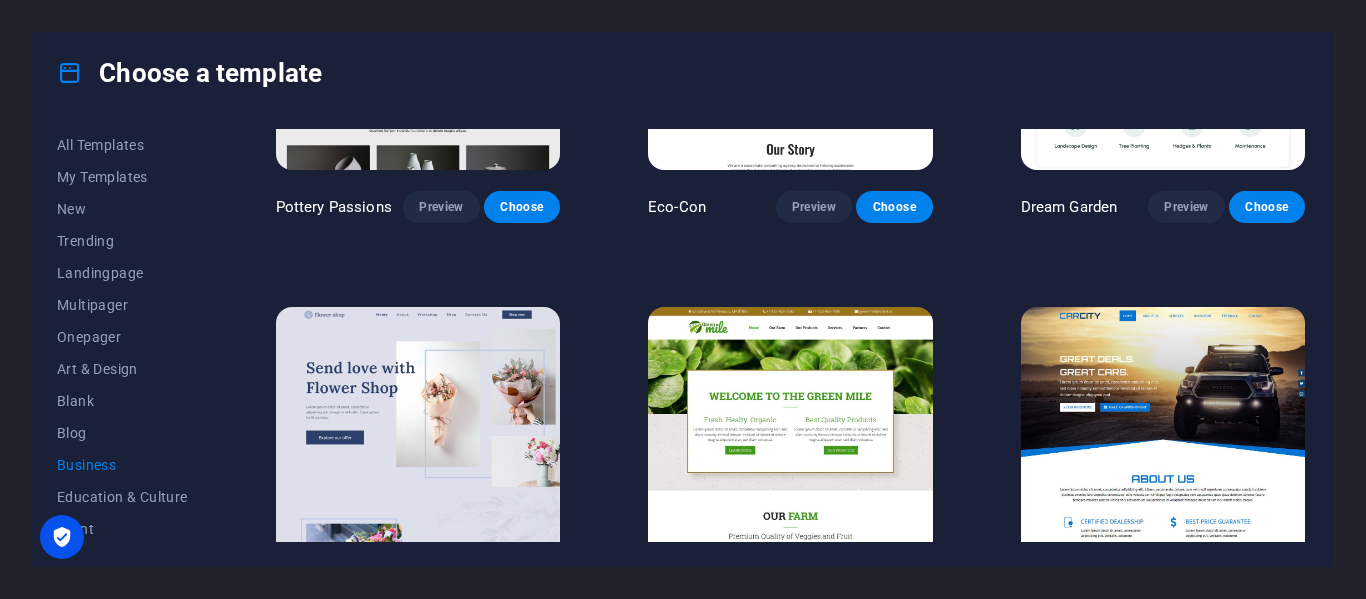 scroll, scrollTop: 197, scrollLeft: 0, axis: vertical 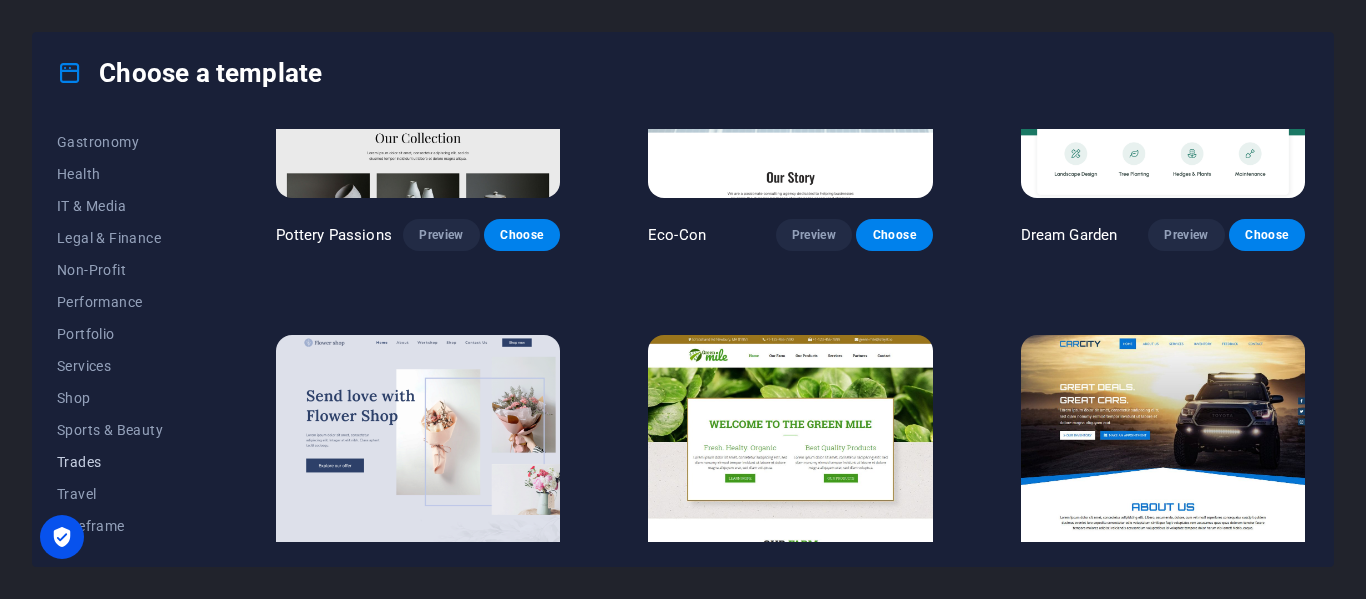 click on "Trades" at bounding box center [122, 462] 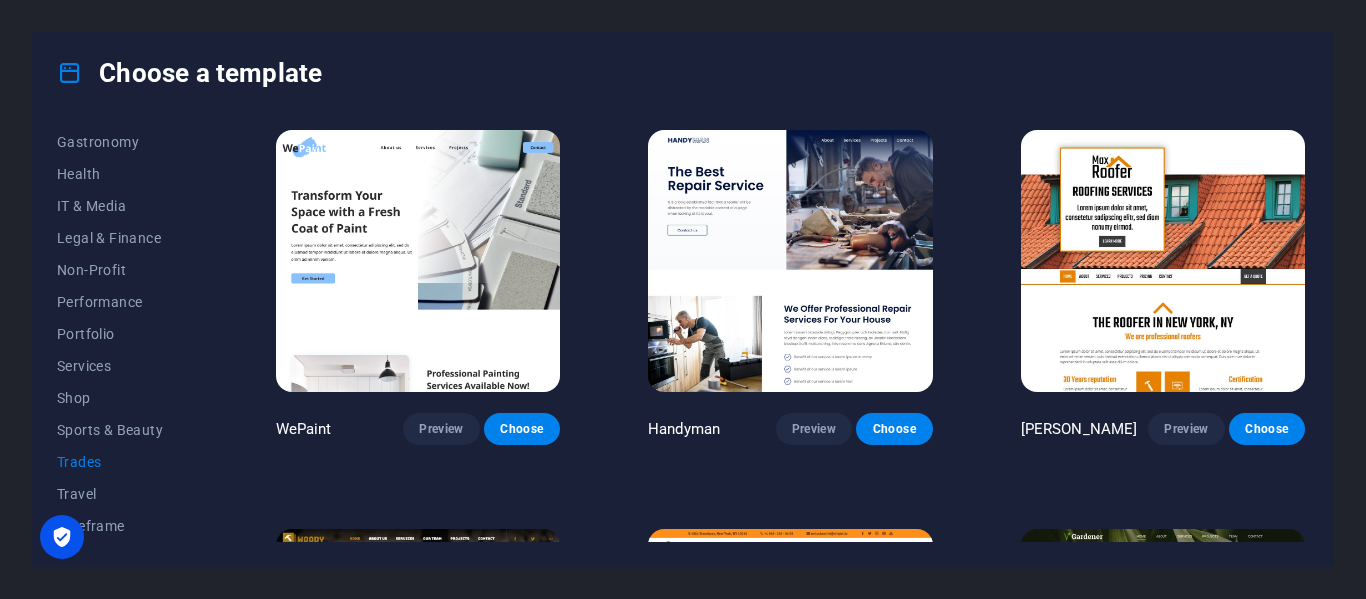 scroll, scrollTop: 0, scrollLeft: 0, axis: both 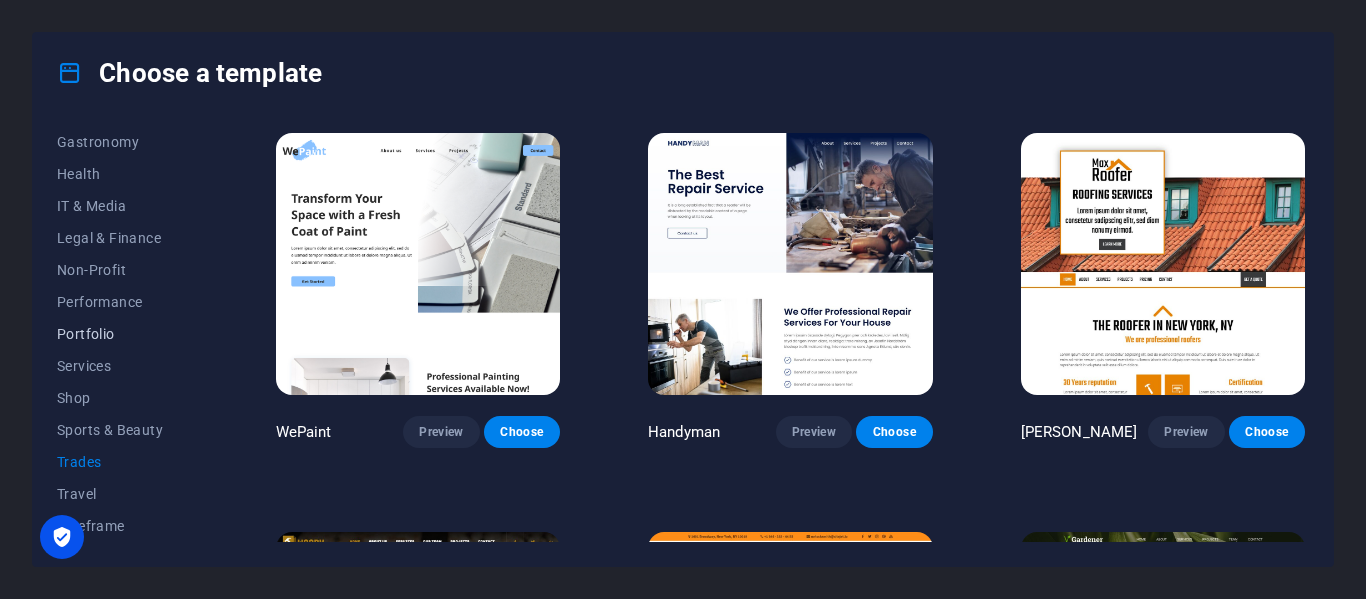 click on "Portfolio" at bounding box center (122, 334) 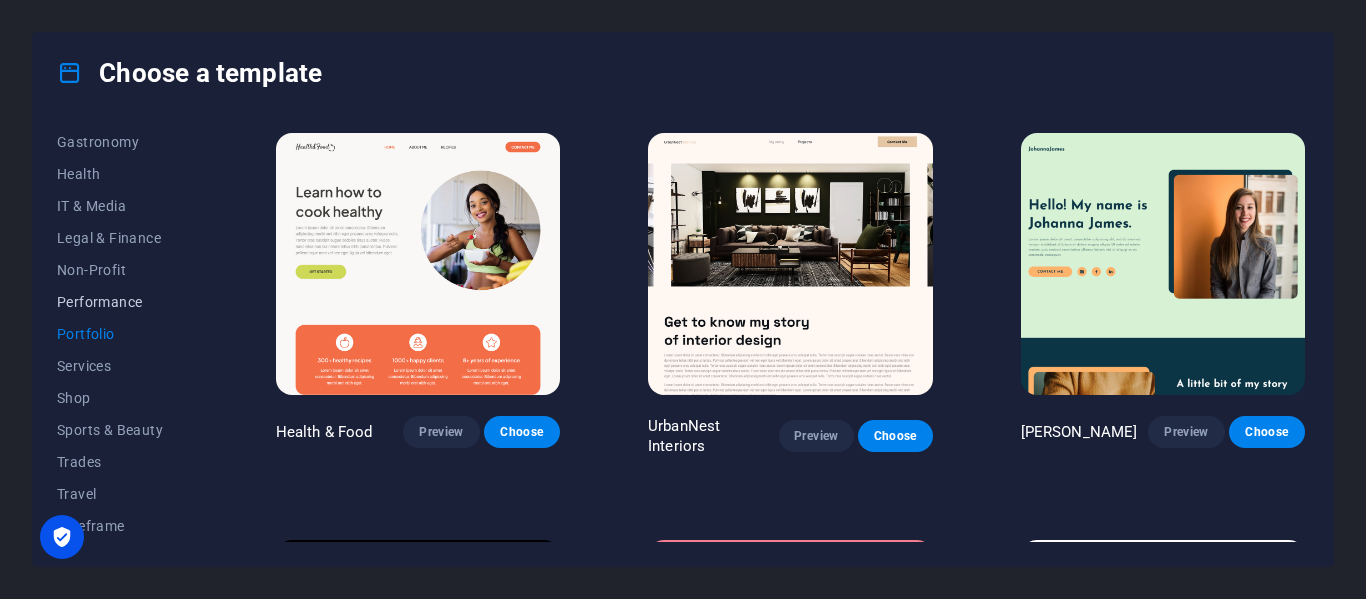 click on "Performance" at bounding box center (122, 302) 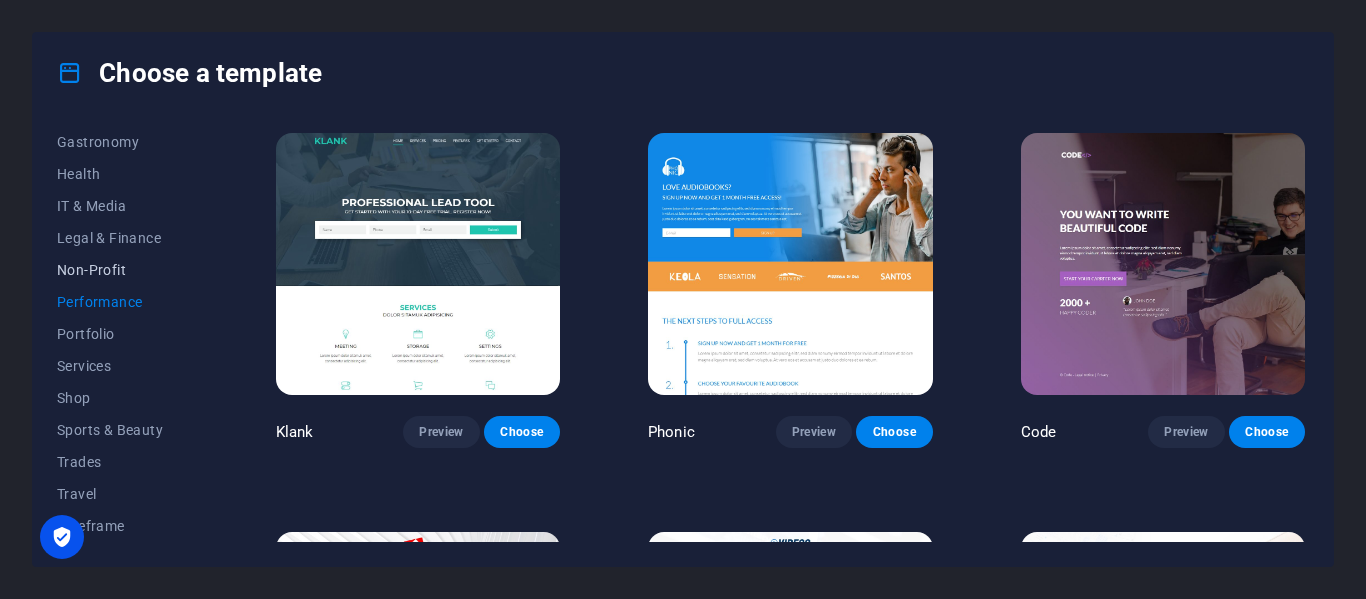click on "Non-Profit" at bounding box center (122, 270) 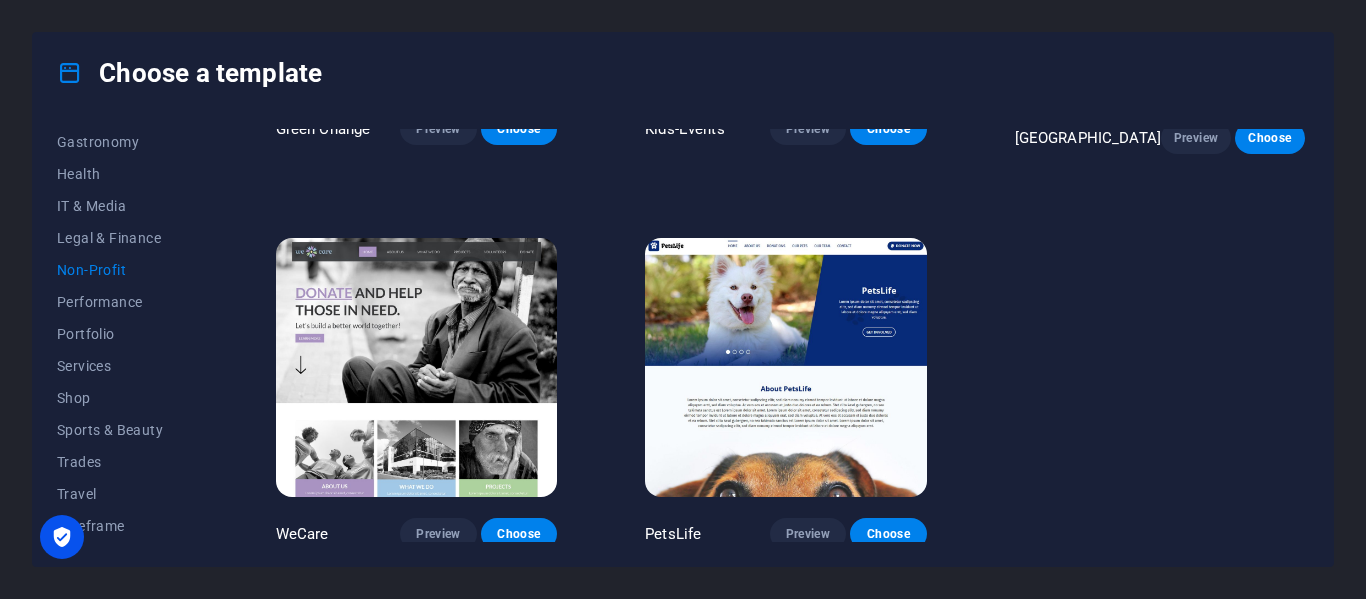 scroll, scrollTop: 309, scrollLeft: 0, axis: vertical 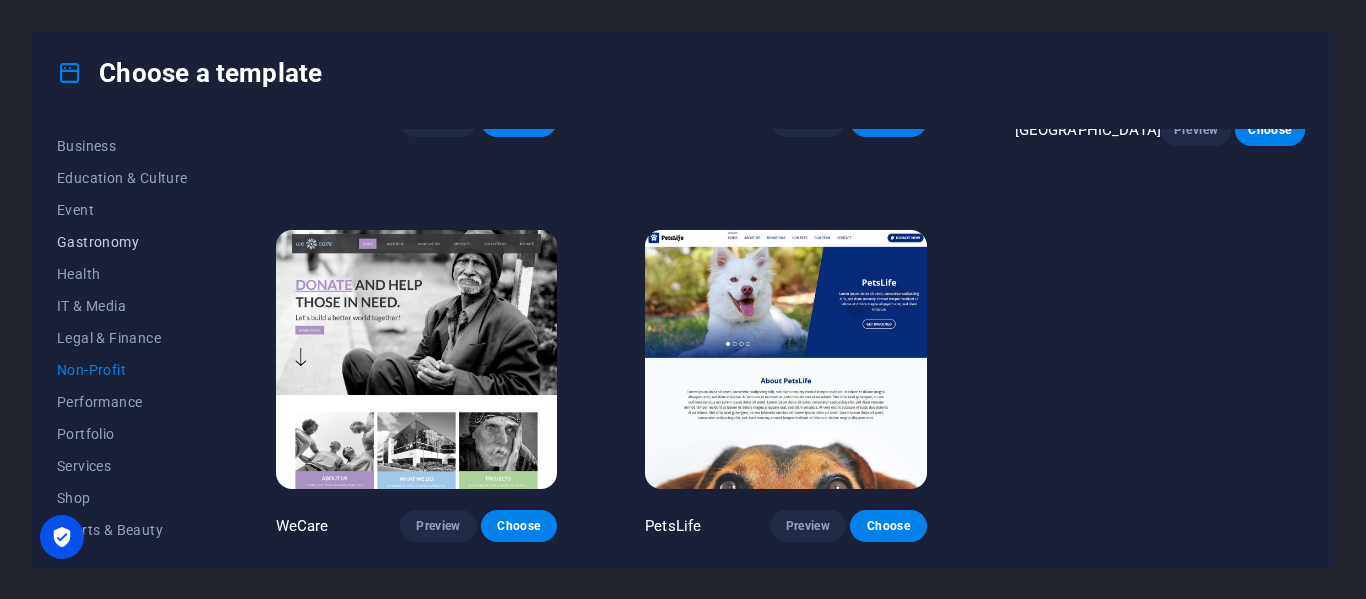 click on "Gastronomy" at bounding box center (122, 242) 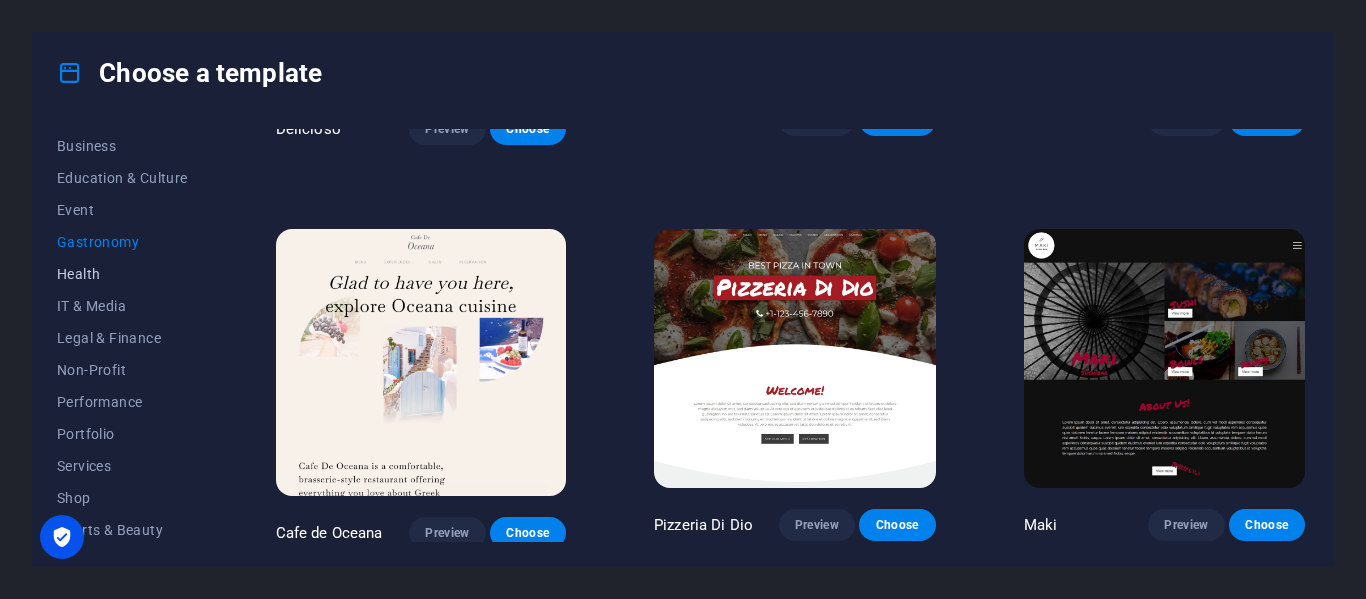 click on "Health" at bounding box center [122, 274] 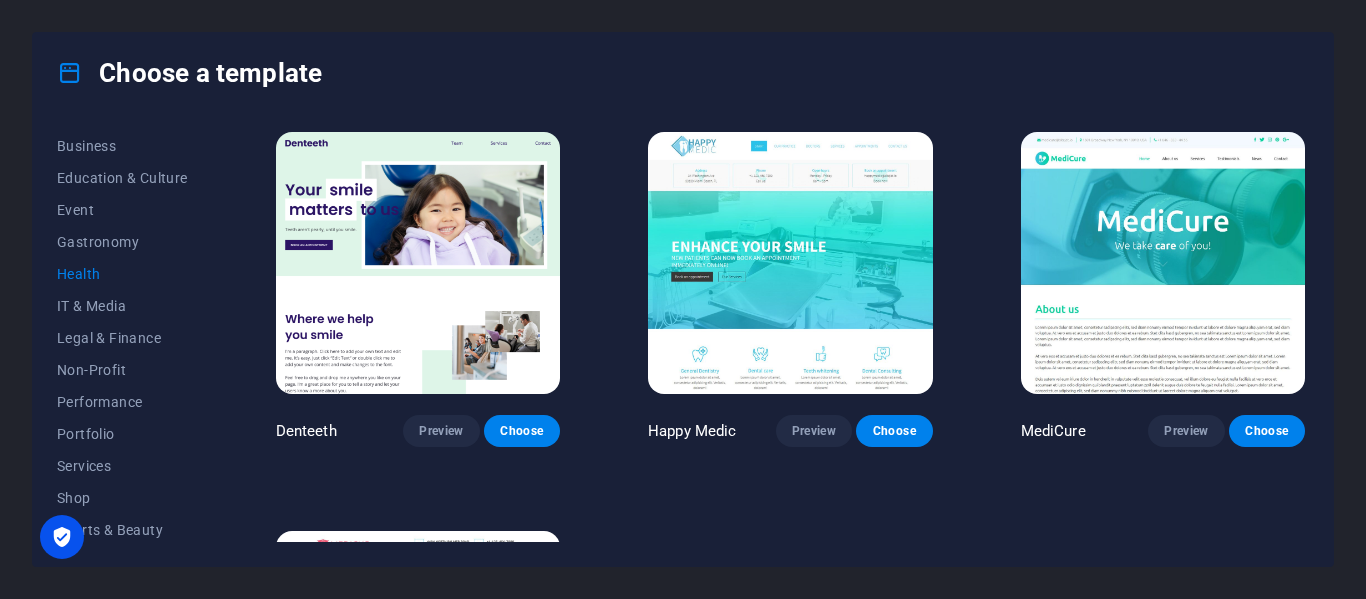 scroll, scrollTop: 500, scrollLeft: 0, axis: vertical 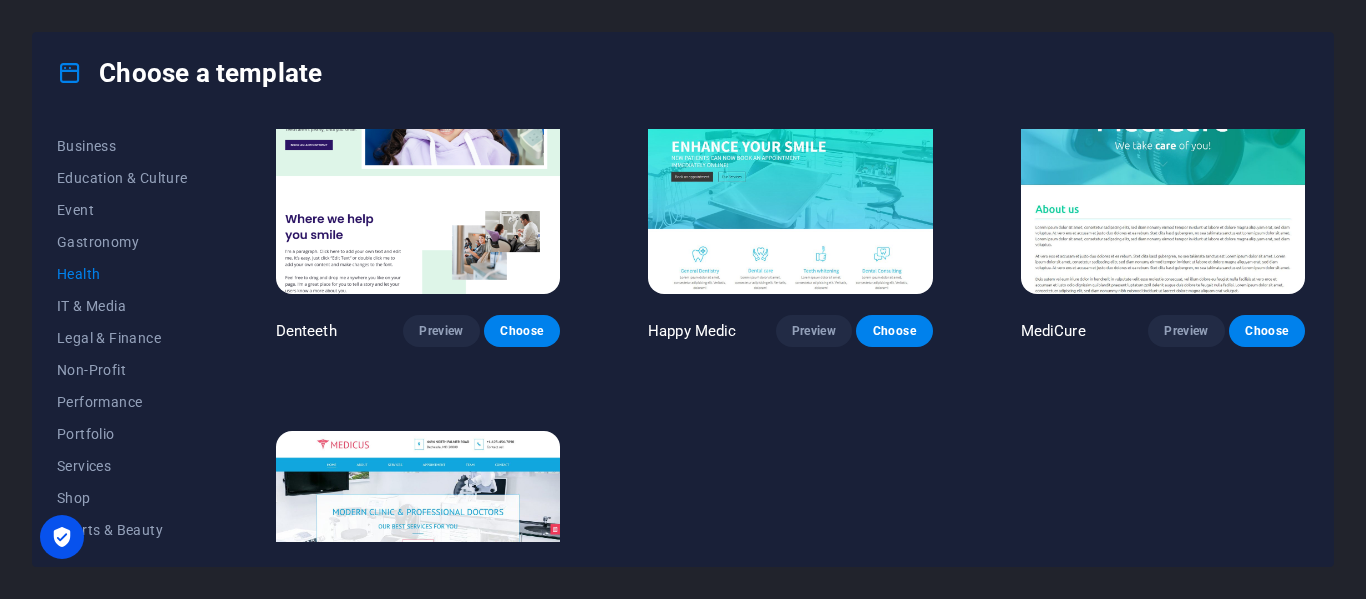 drag, startPoint x: 209, startPoint y: 385, endPoint x: 215, endPoint y: 271, distance: 114.15778 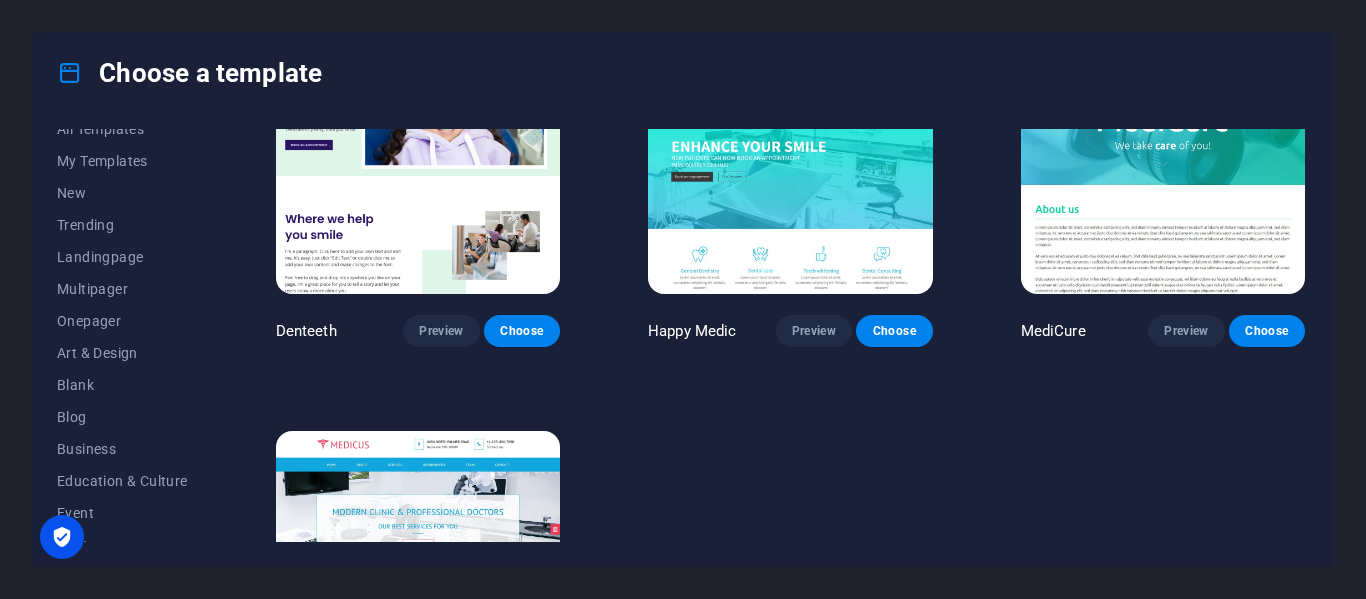 scroll, scrollTop: 0, scrollLeft: 0, axis: both 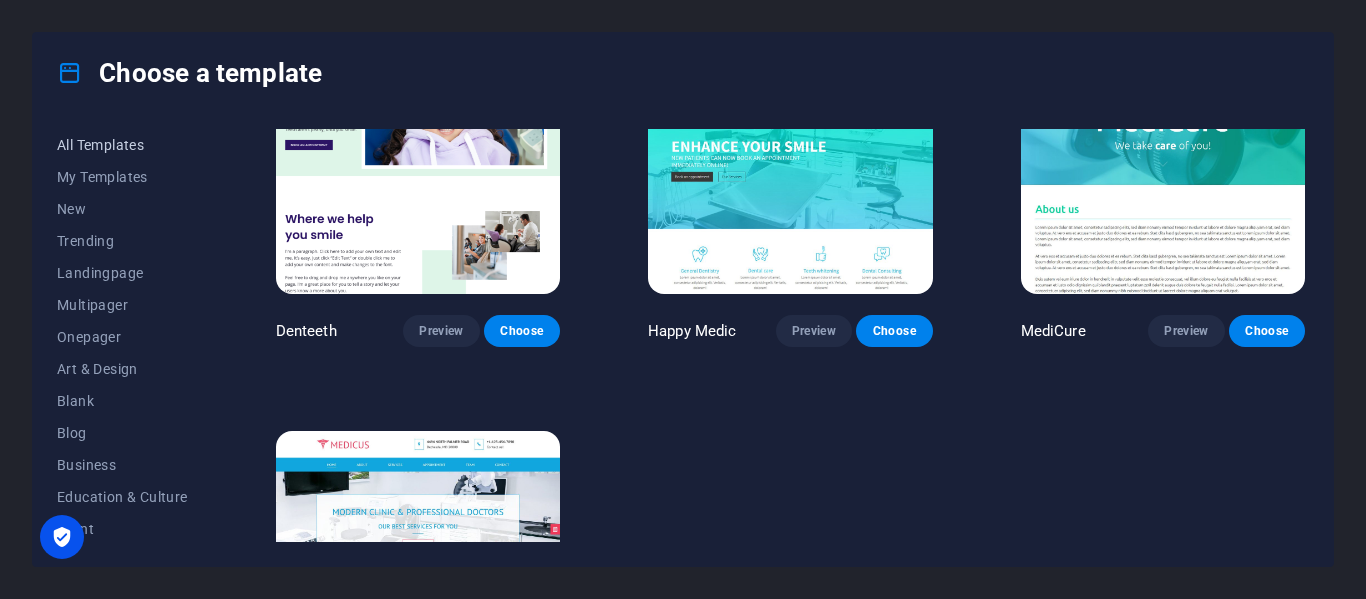 click on "All Templates" at bounding box center [122, 145] 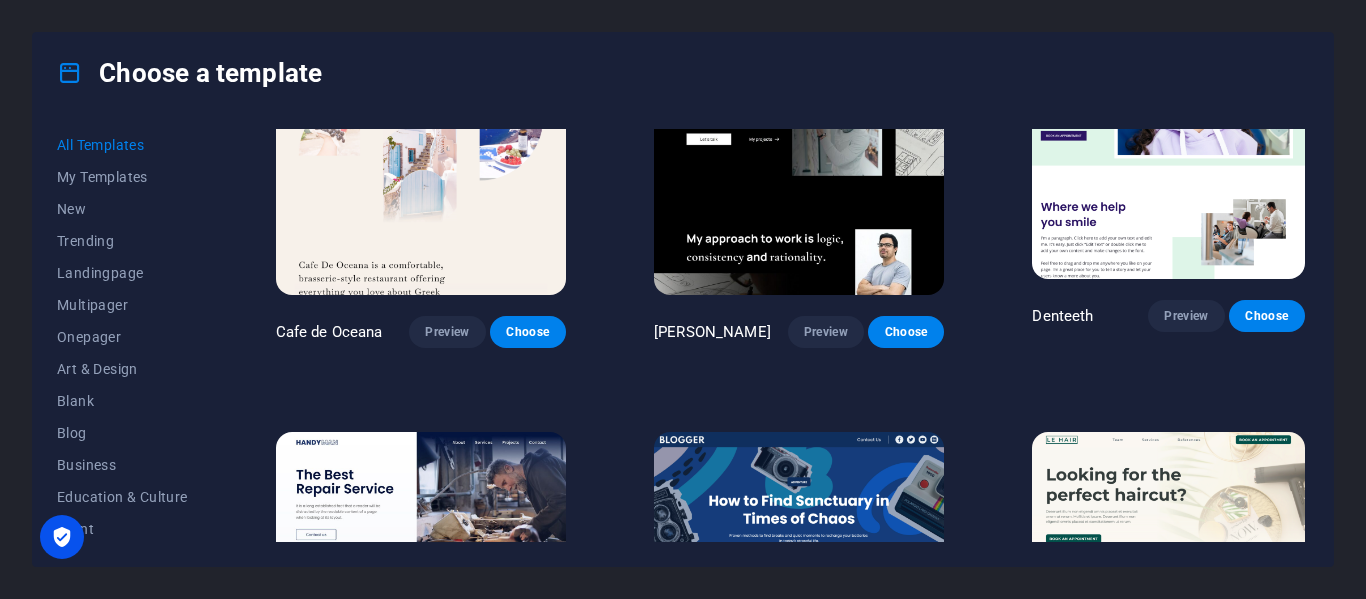 scroll, scrollTop: 5767, scrollLeft: 0, axis: vertical 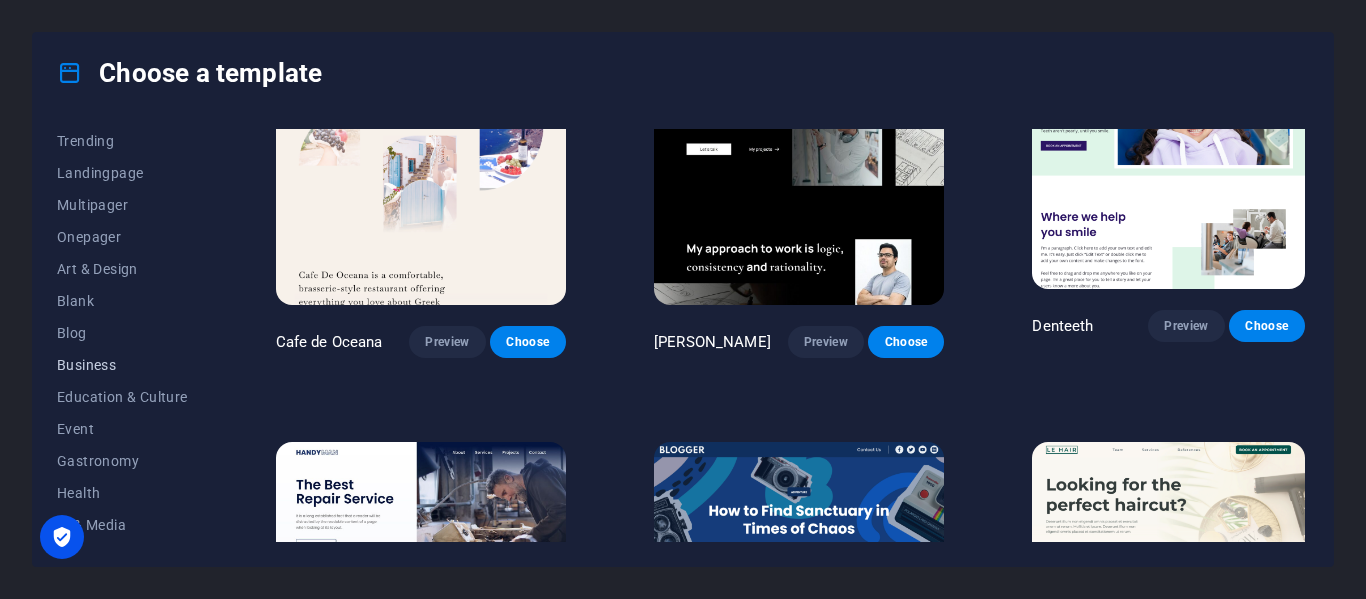 click on "Business" at bounding box center [122, 365] 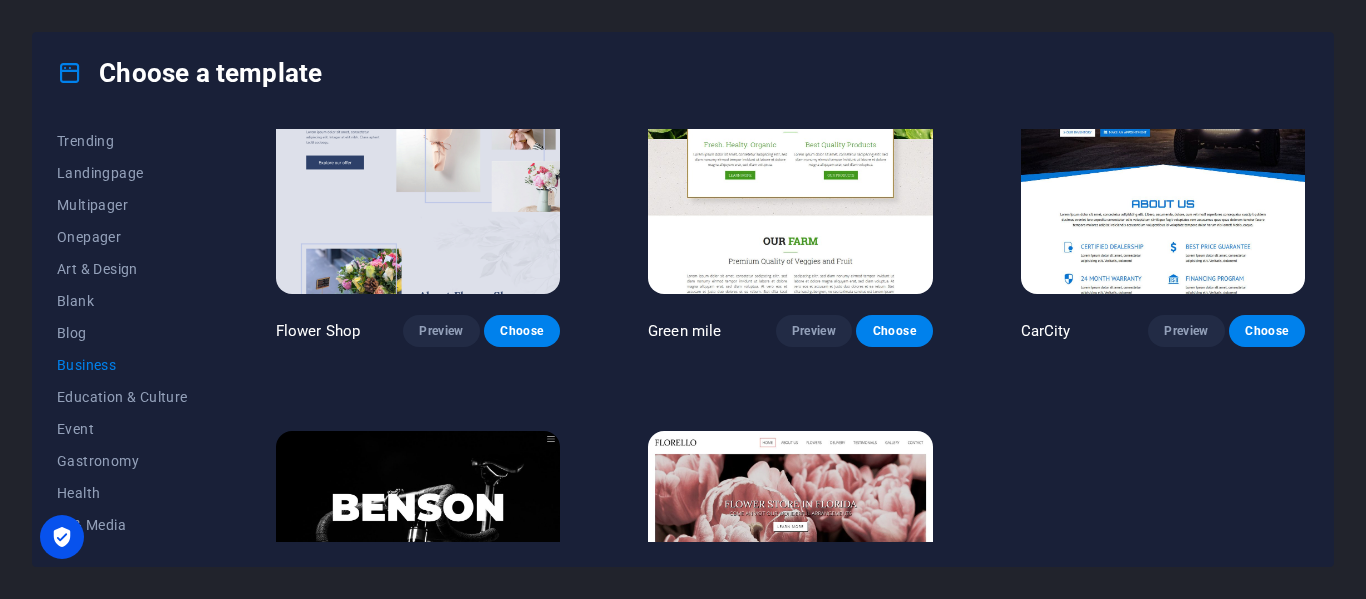 scroll, scrollTop: 697, scrollLeft: 0, axis: vertical 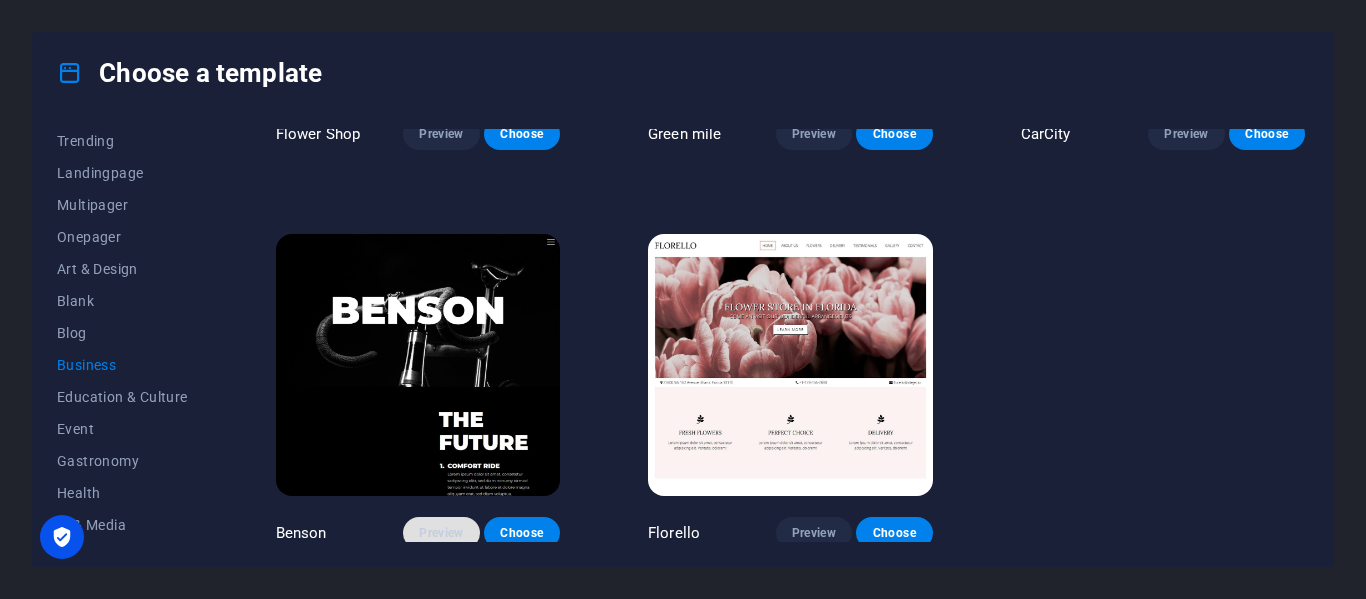 click on "Preview" at bounding box center [441, 533] 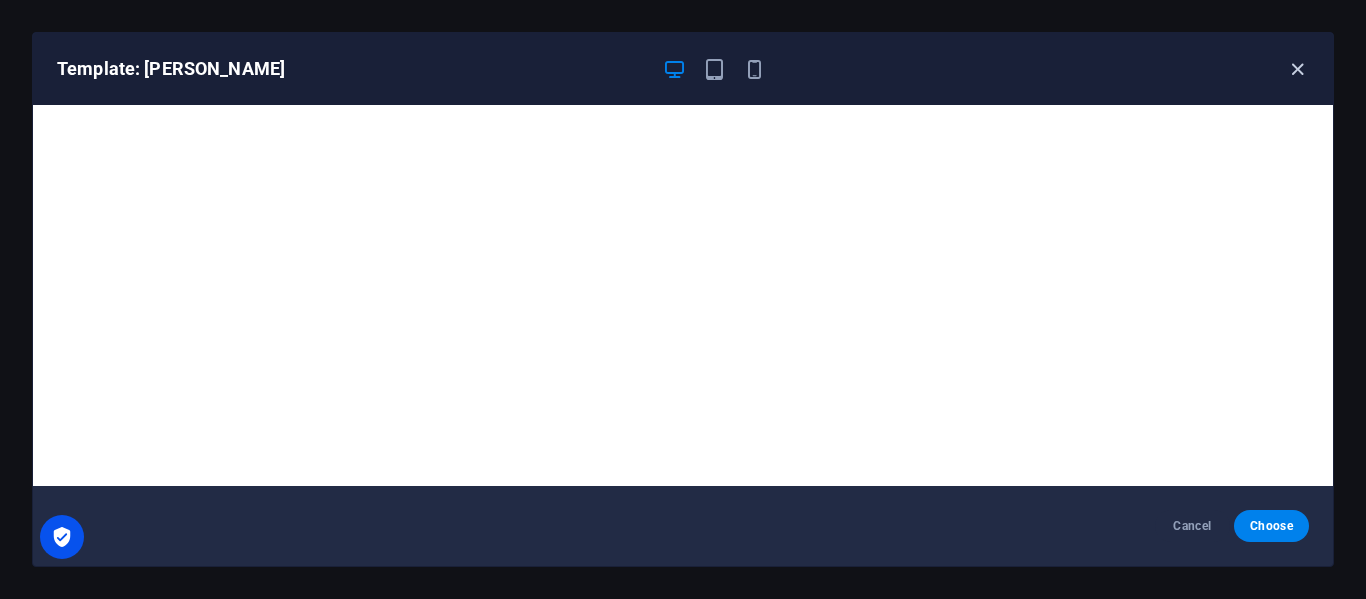 click at bounding box center (1297, 69) 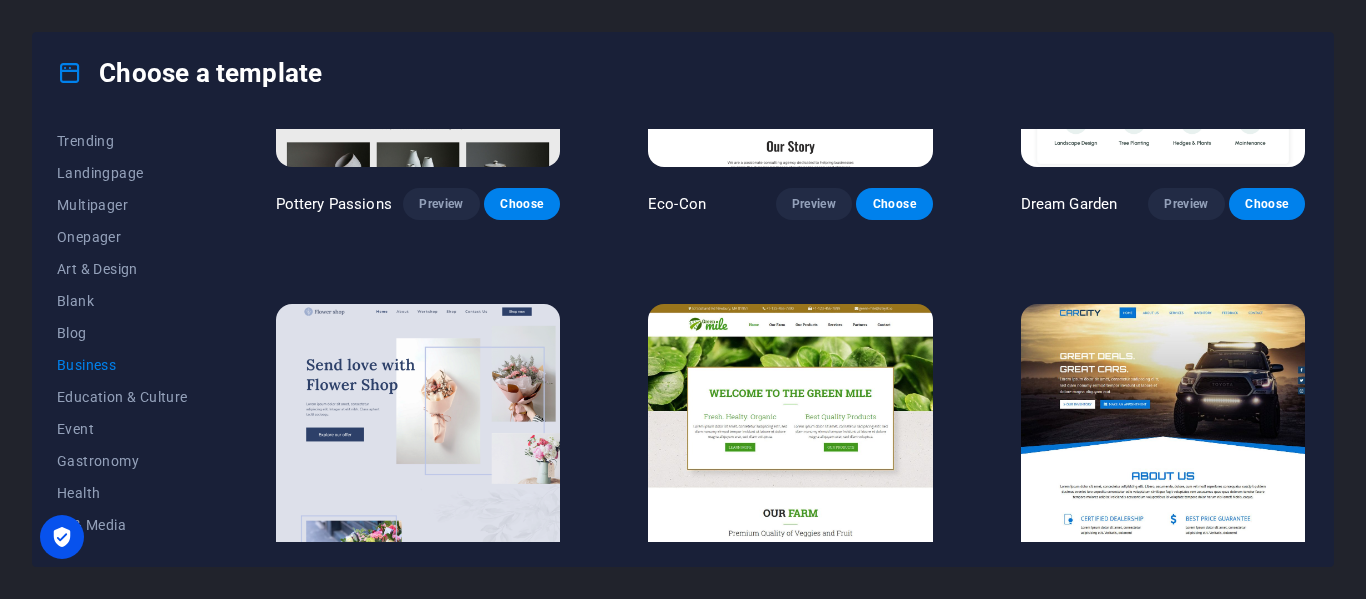 scroll, scrollTop: 197, scrollLeft: 0, axis: vertical 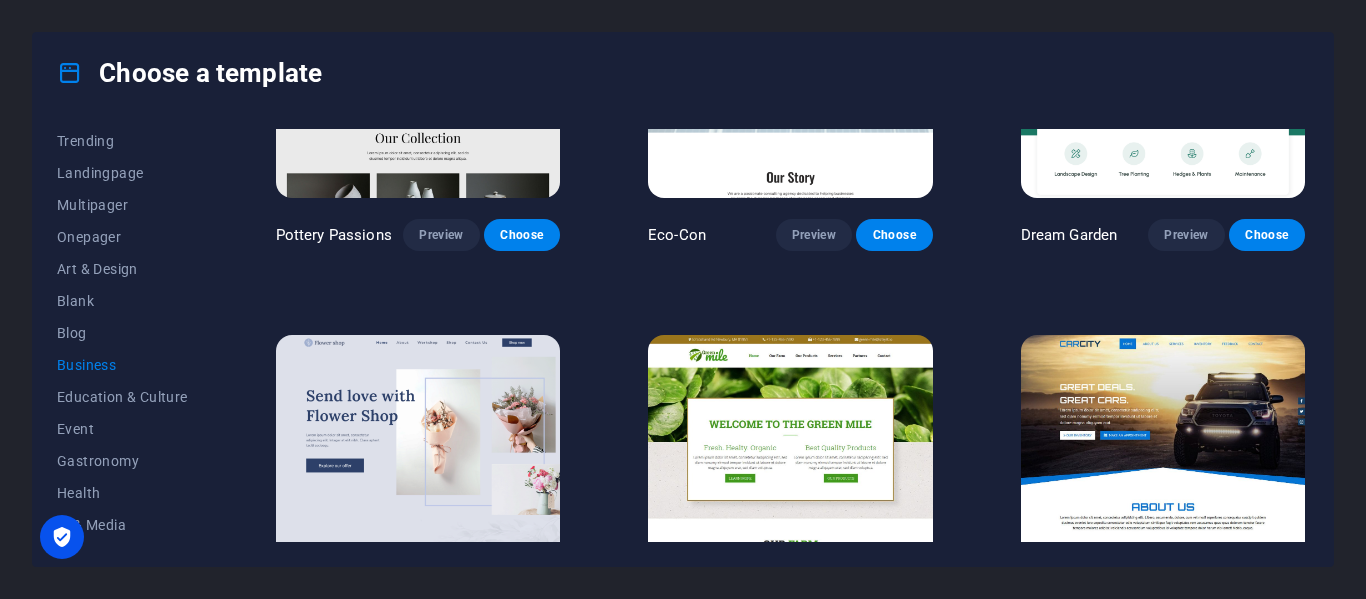 click at bounding box center (1163, 466) 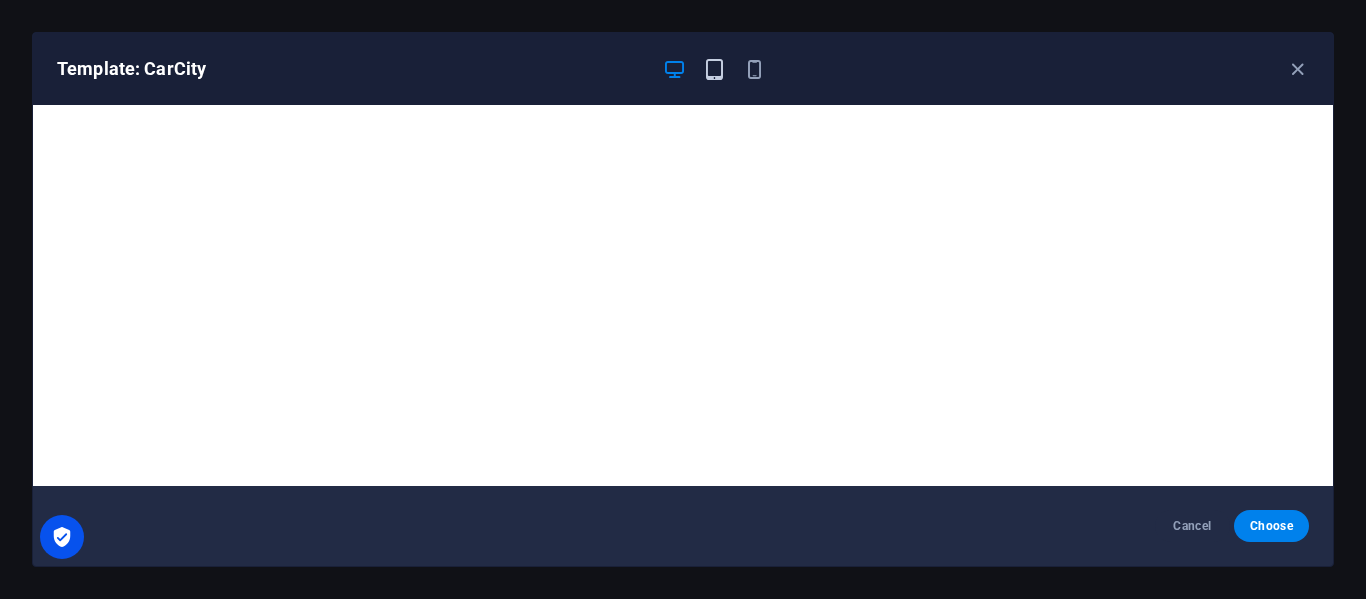 click at bounding box center (714, 69) 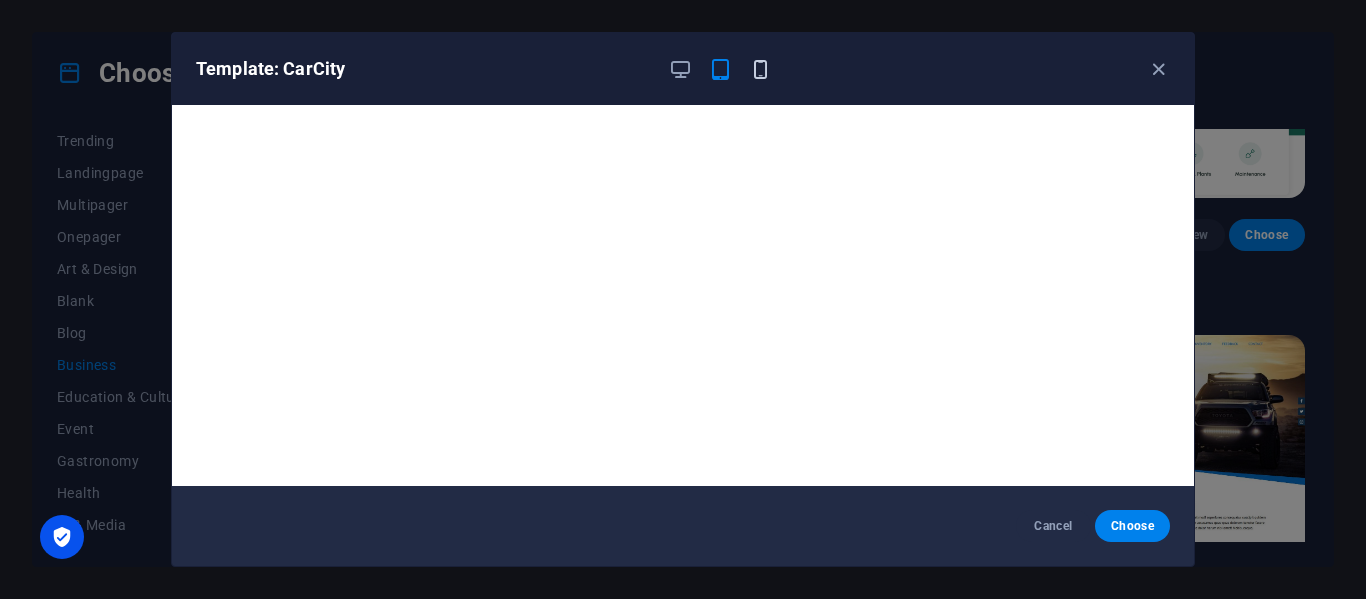 click at bounding box center [760, 69] 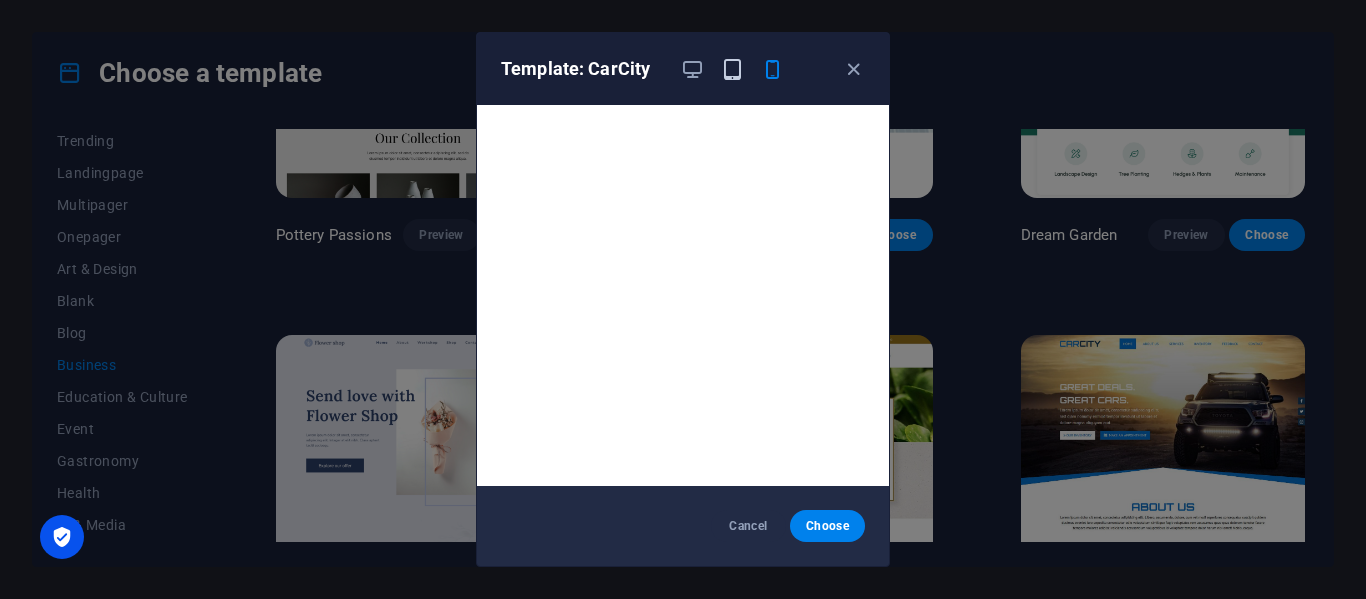 click at bounding box center [732, 69] 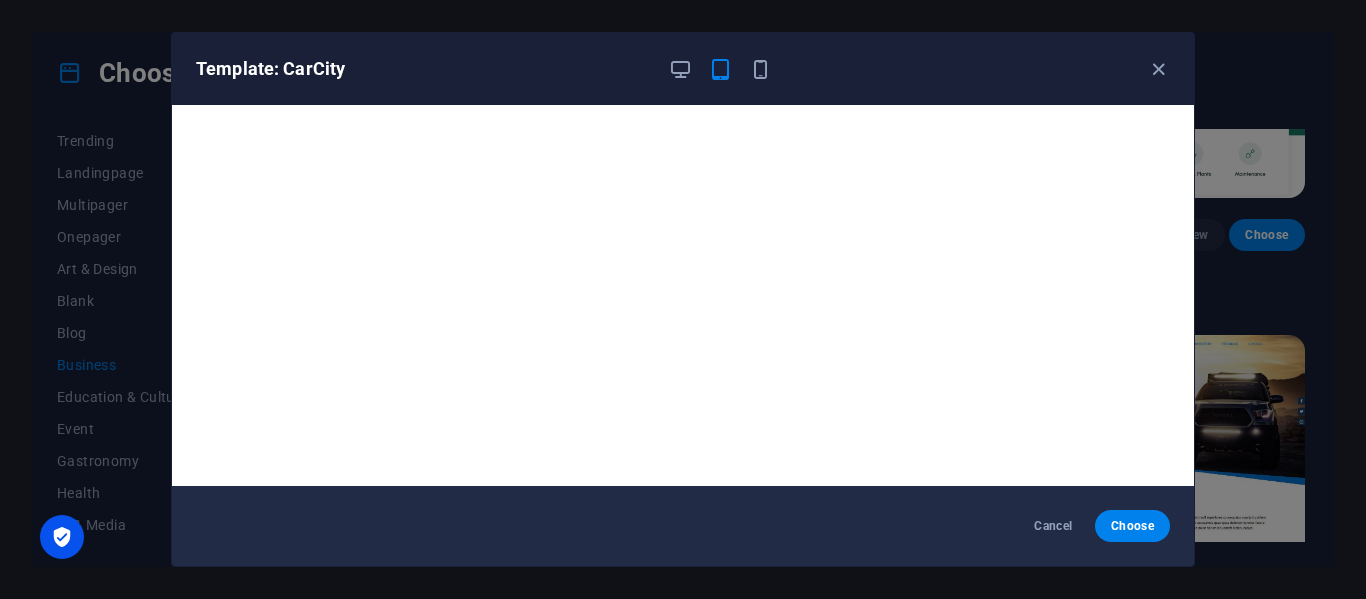 type 